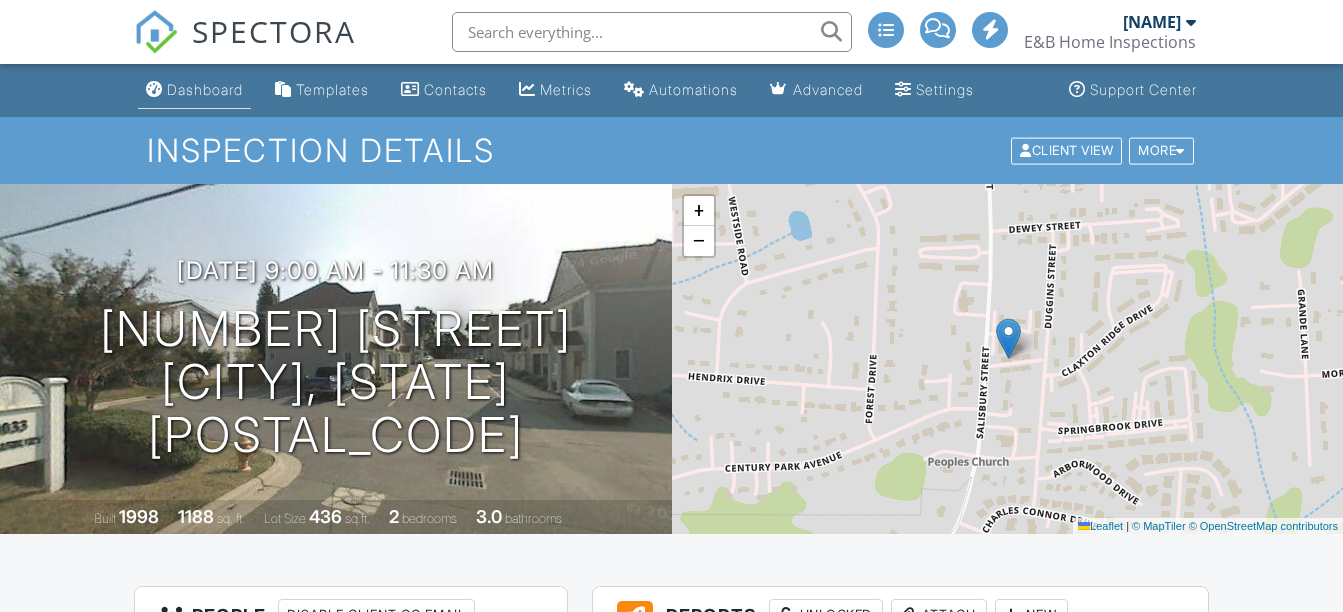 click on "Dashboard" at bounding box center [205, 89] 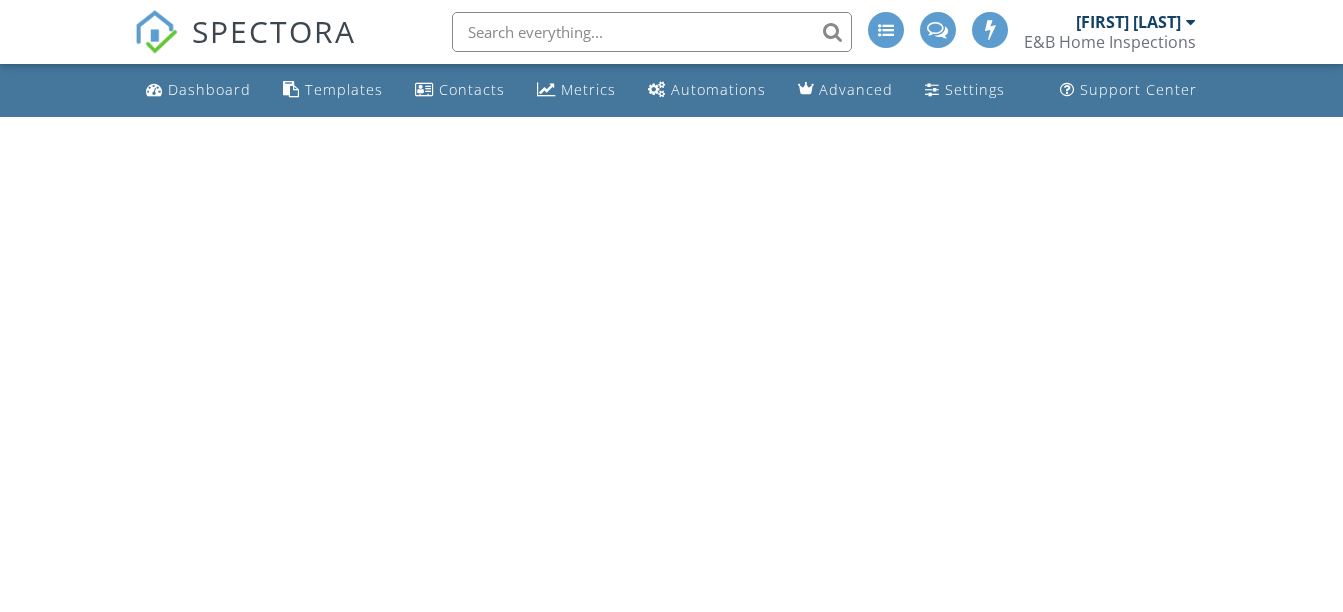 scroll, scrollTop: 0, scrollLeft: 0, axis: both 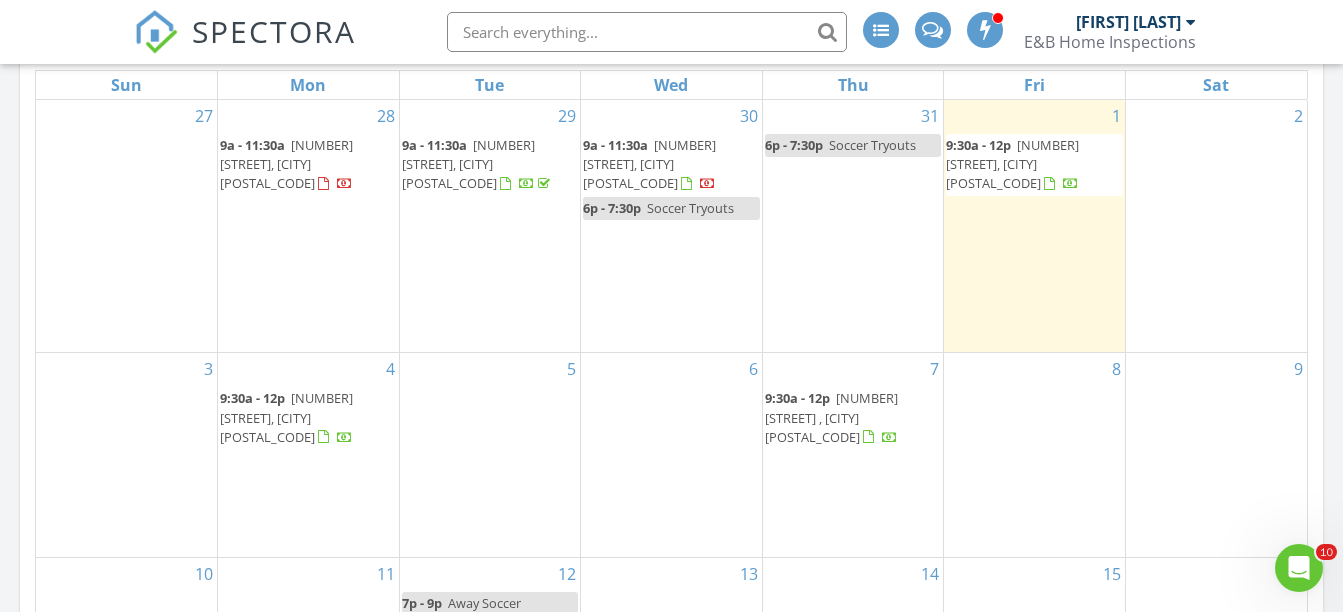 click at bounding box center [647, 32] 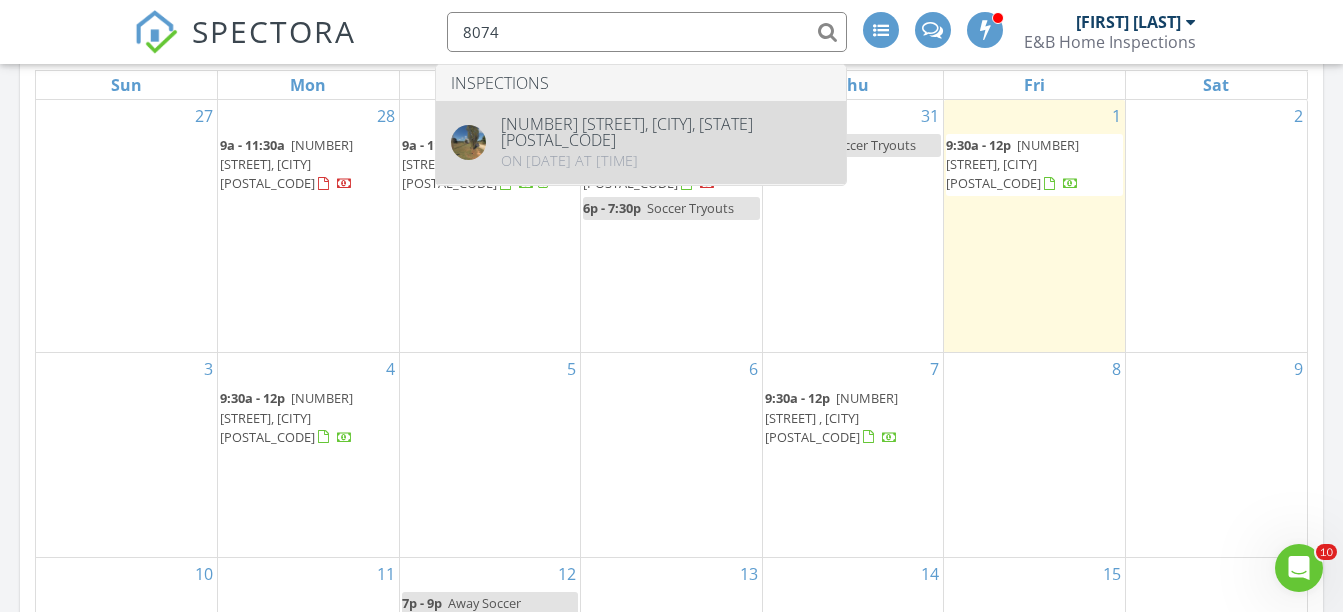 type on "8074" 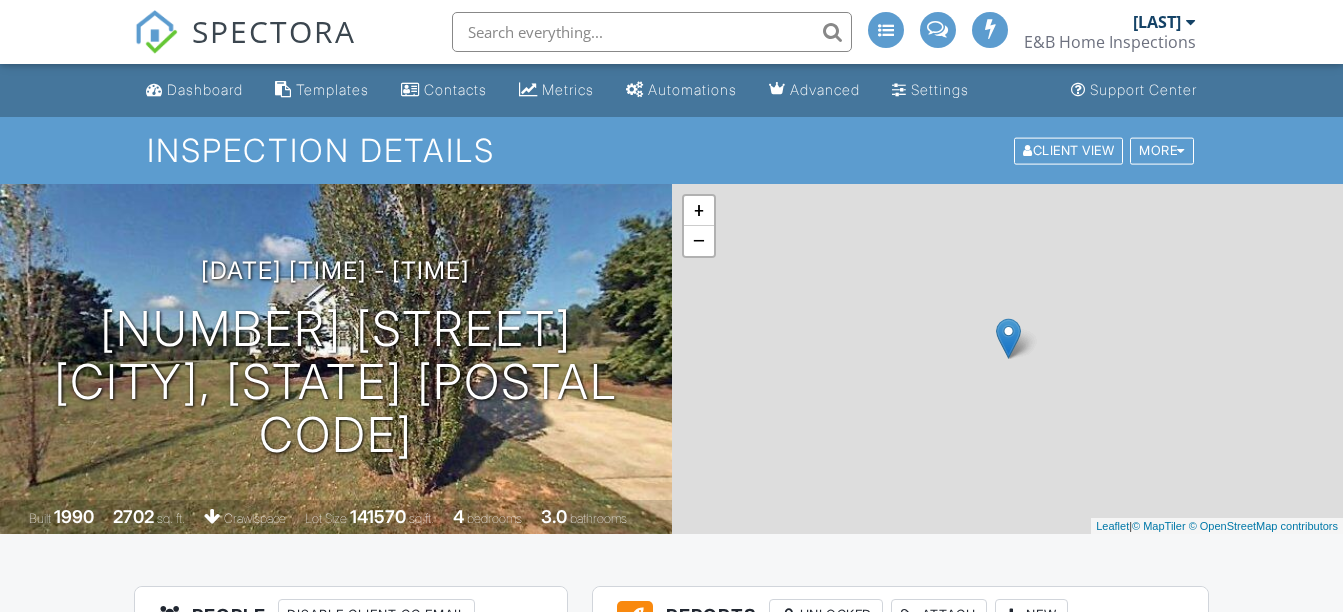 scroll, scrollTop: 0, scrollLeft: 0, axis: both 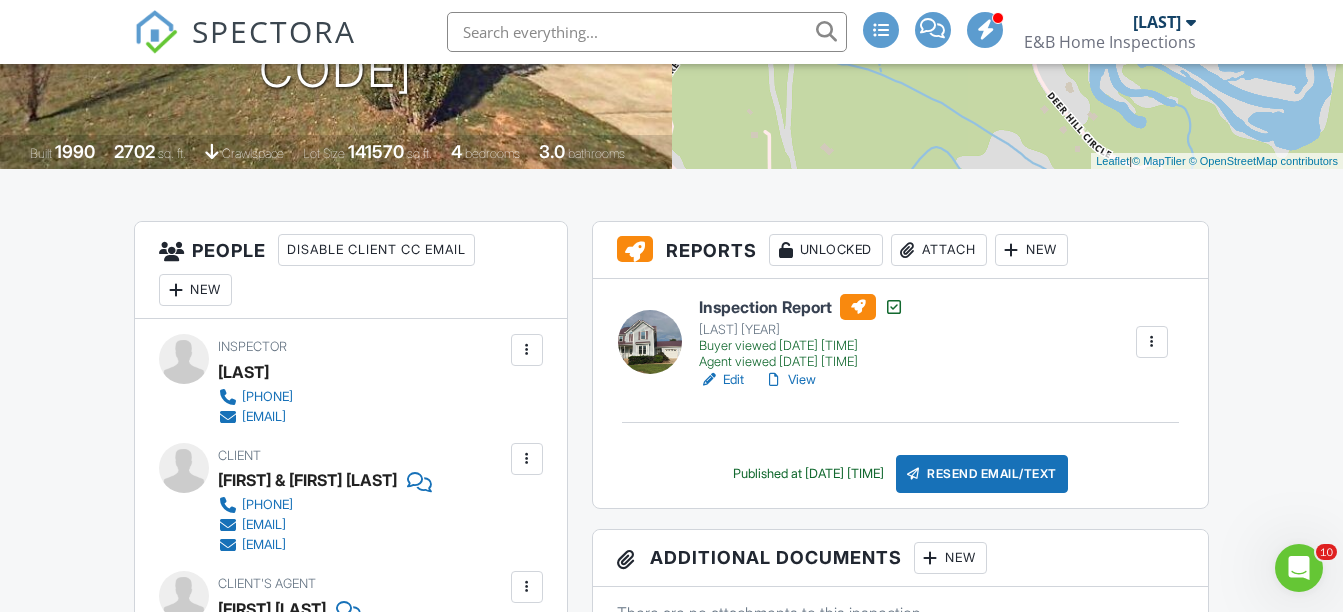 click on "Attach" at bounding box center [939, 250] 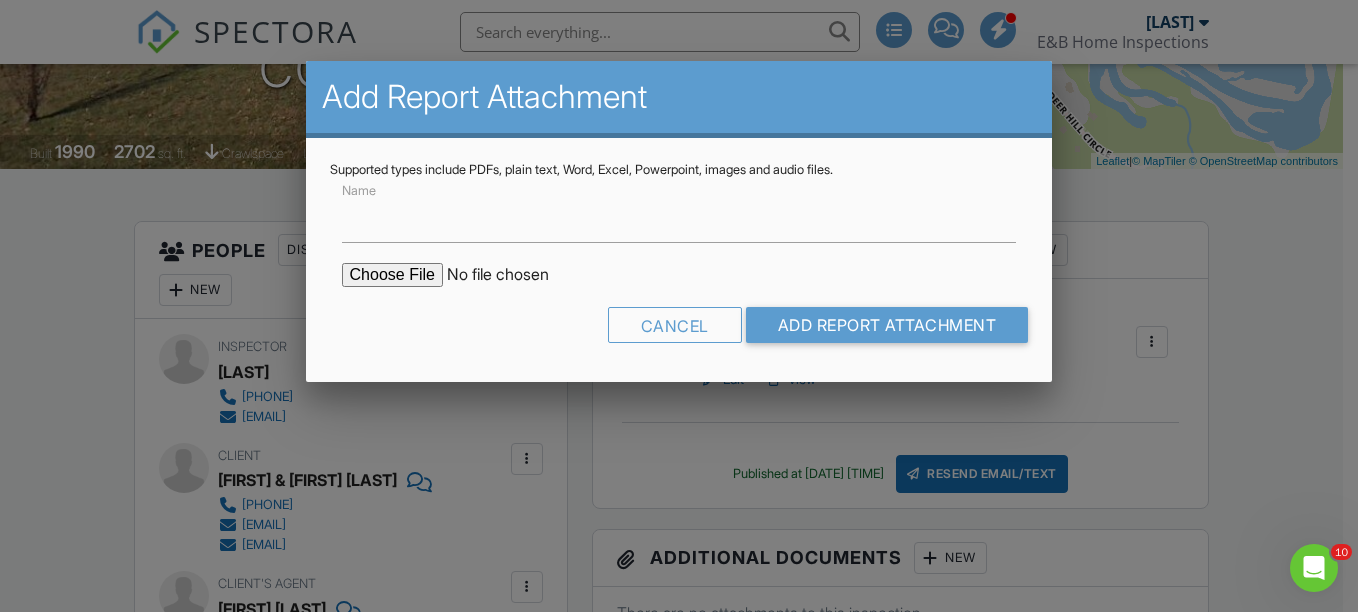 click at bounding box center [512, 275] 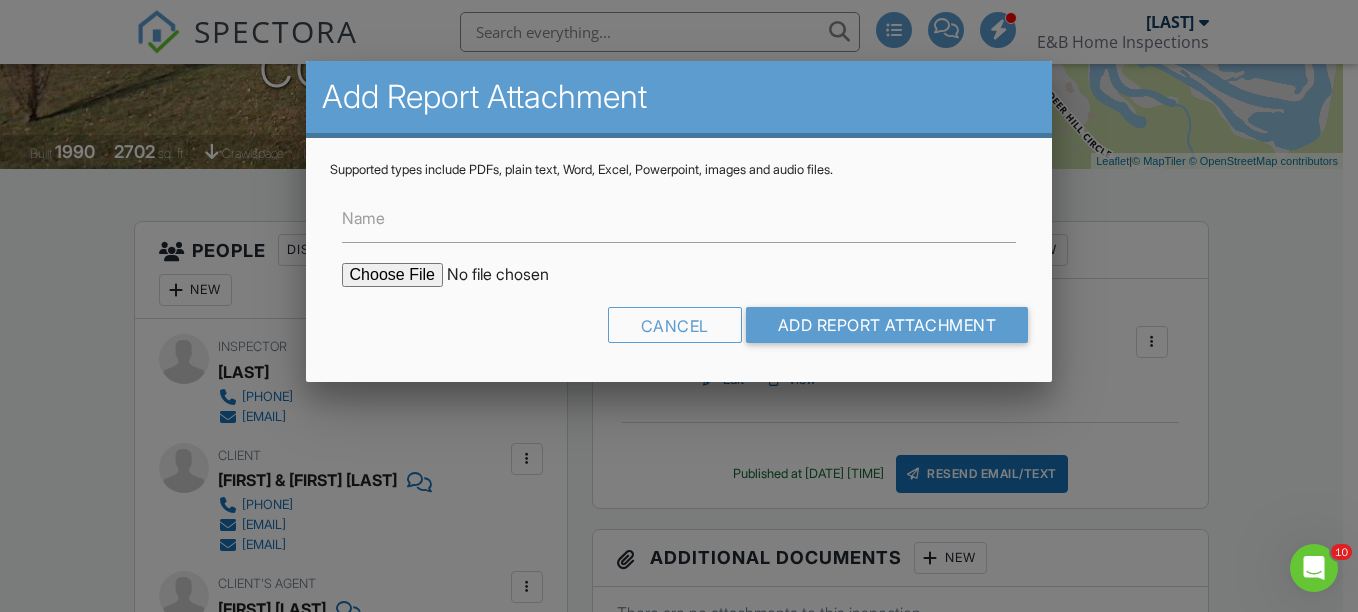 type on "C:\fakepath\8074 Deer Hill Circle Termite.pdf" 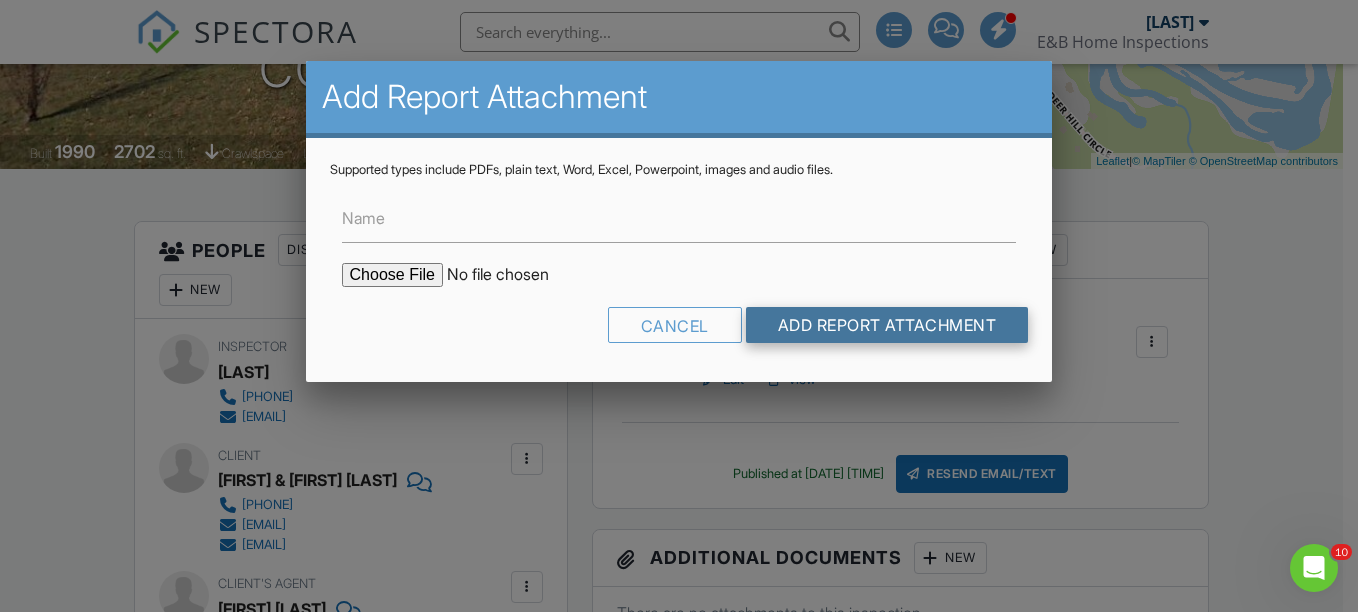 click on "Add Report Attachment" at bounding box center (887, 325) 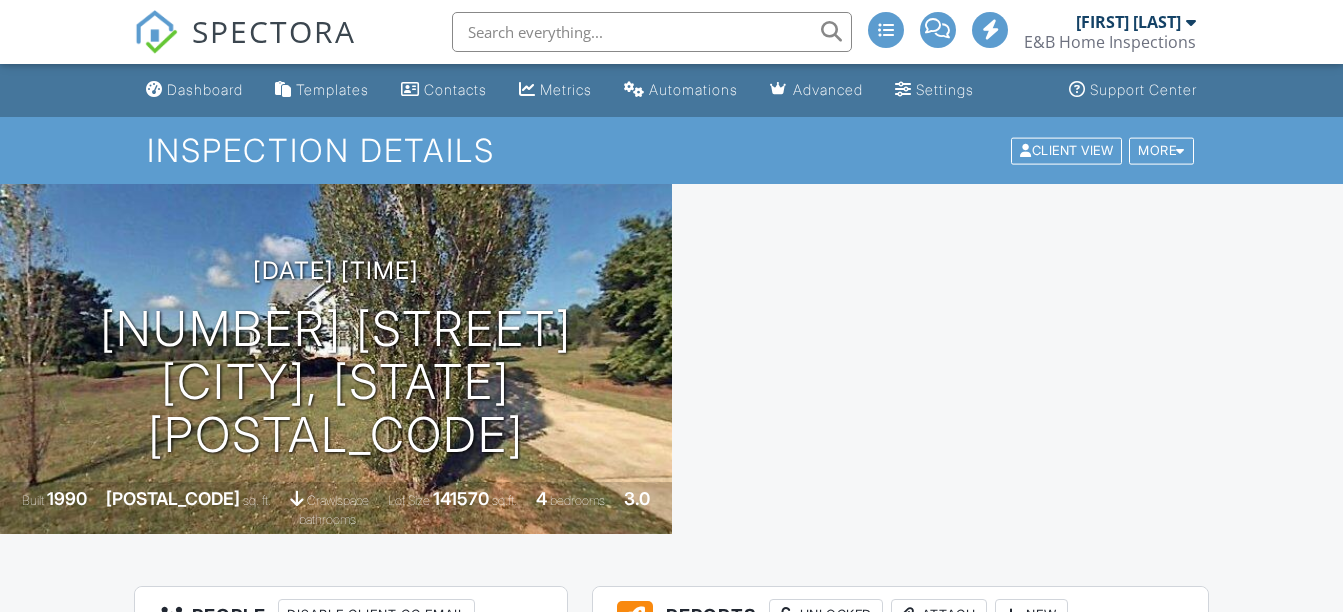 scroll, scrollTop: 0, scrollLeft: 0, axis: both 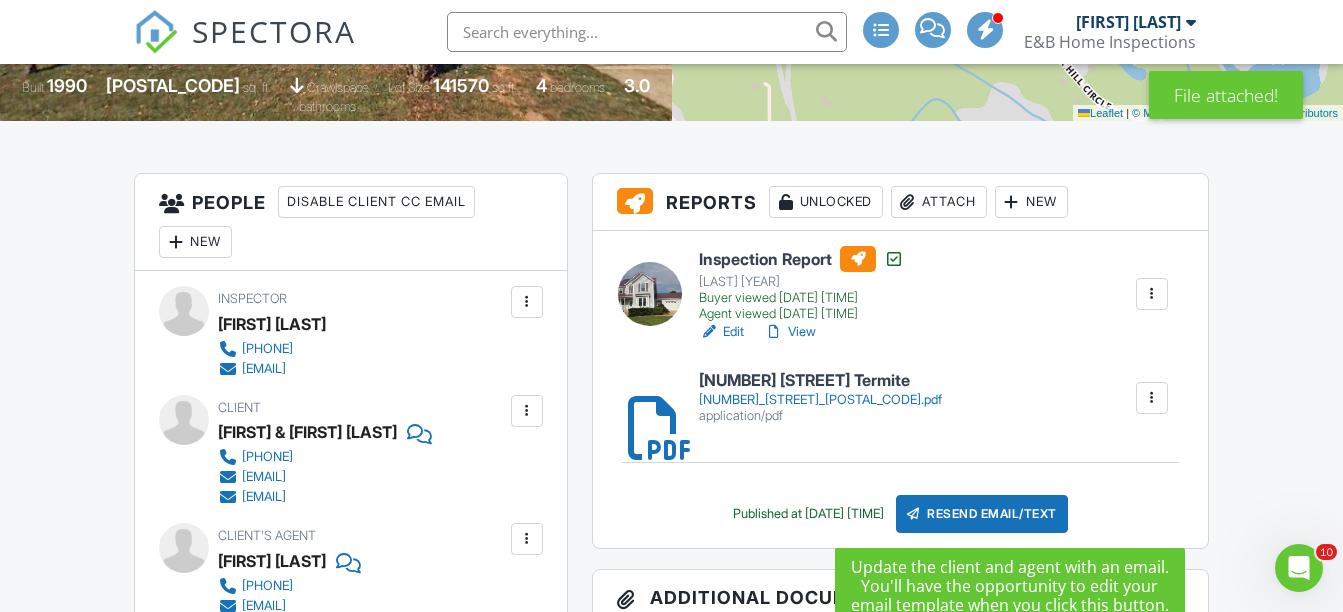 click on "Resend Email/Text" at bounding box center (982, 514) 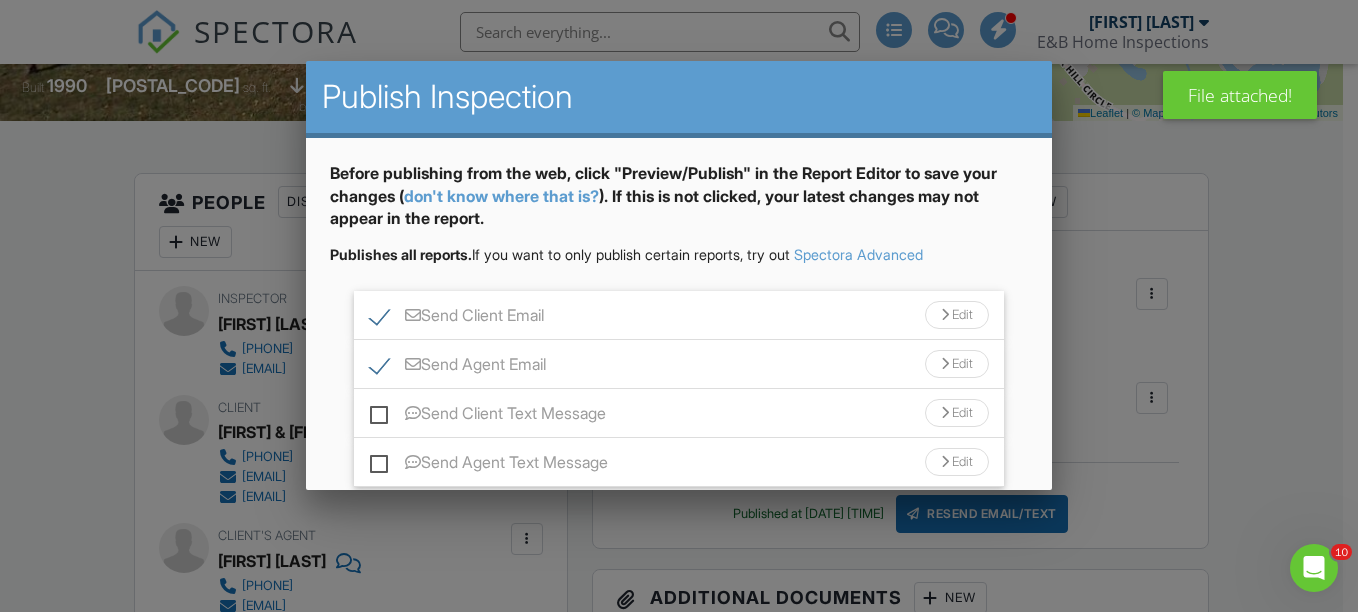 scroll, scrollTop: 141, scrollLeft: 0, axis: vertical 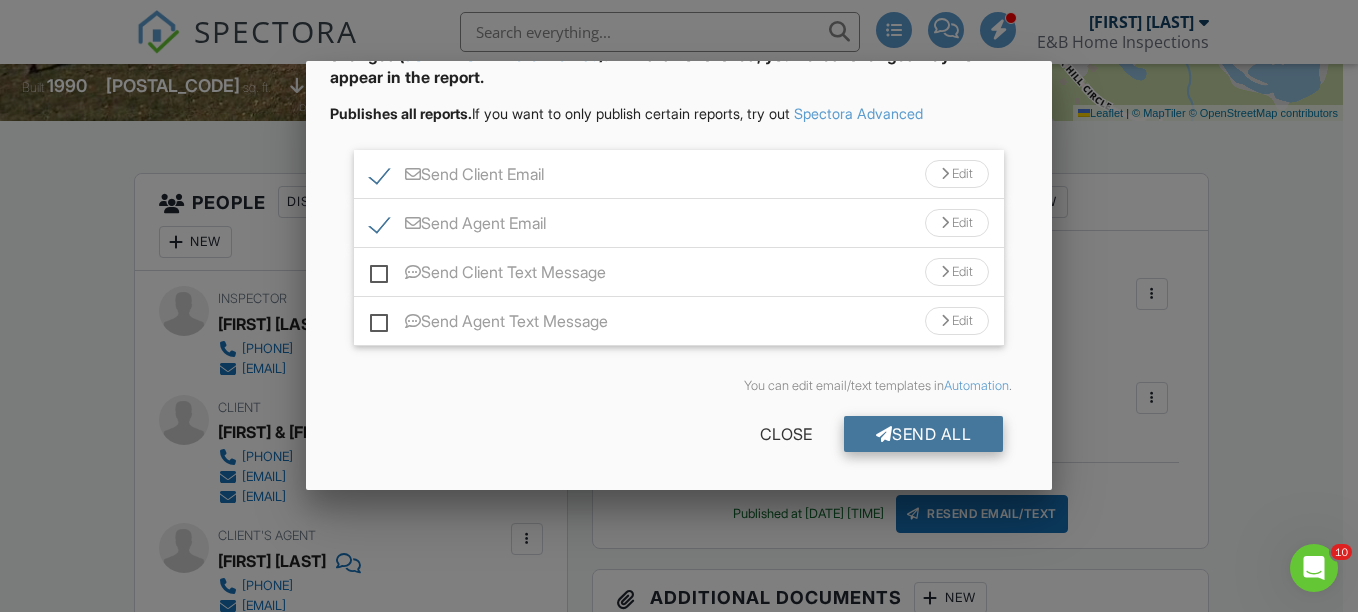click on "Send All" at bounding box center (924, 434) 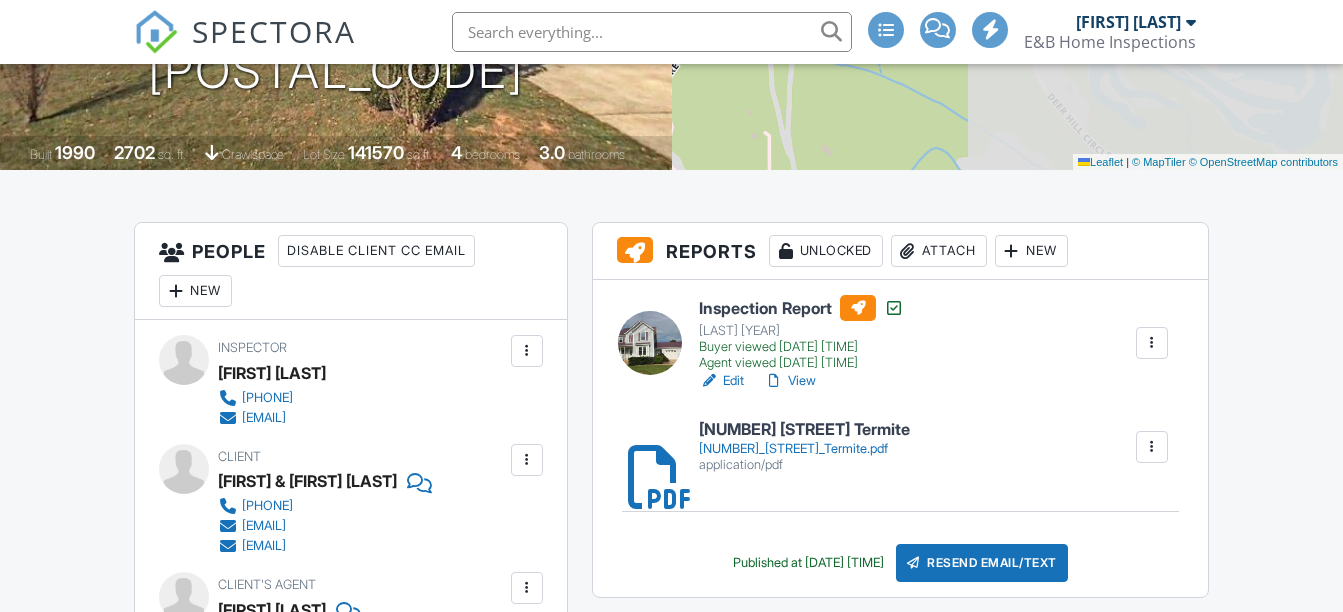scroll, scrollTop: 364, scrollLeft: 0, axis: vertical 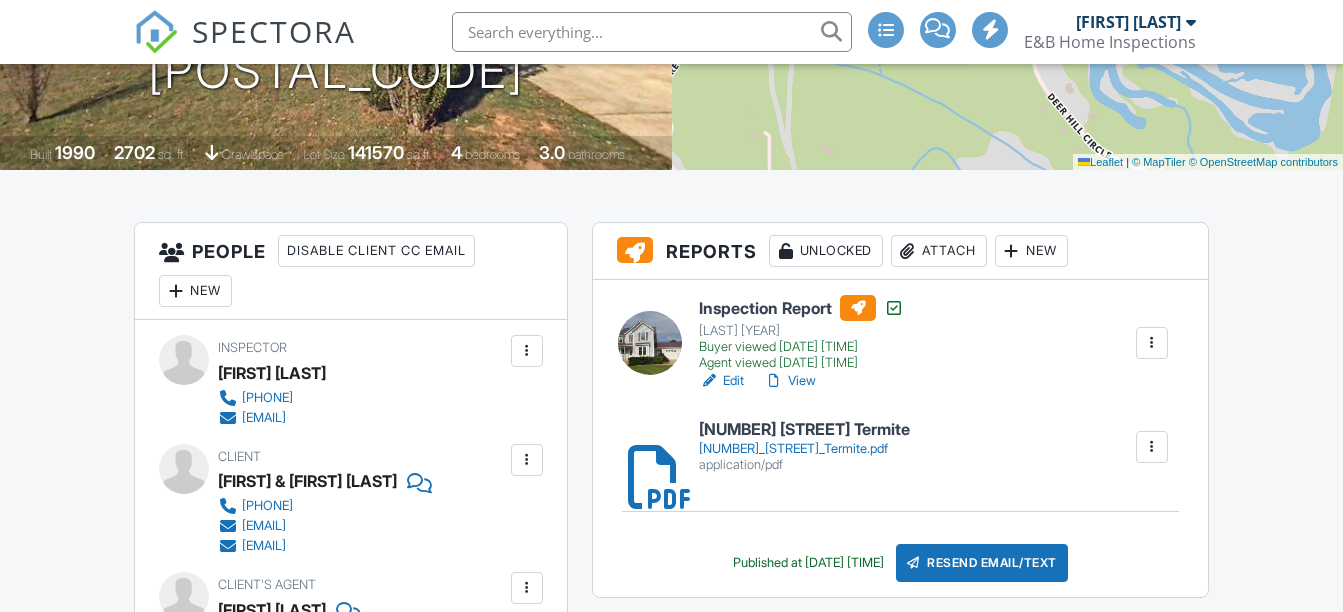 click at bounding box center [652, 32] 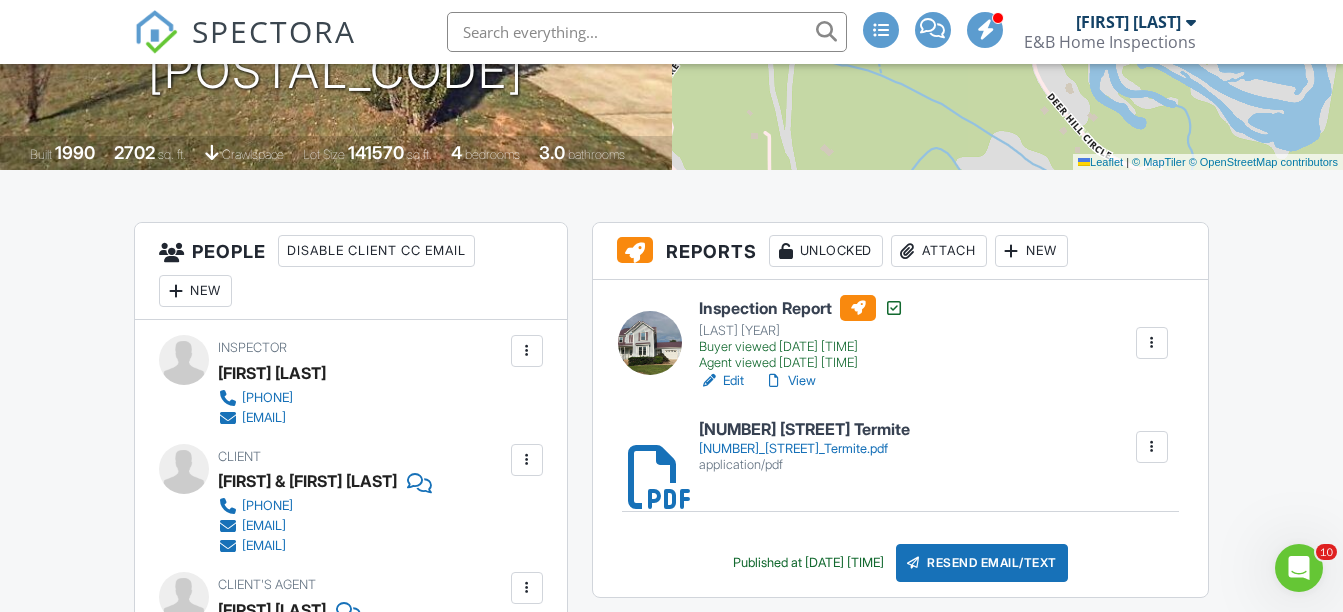scroll, scrollTop: 0, scrollLeft: 0, axis: both 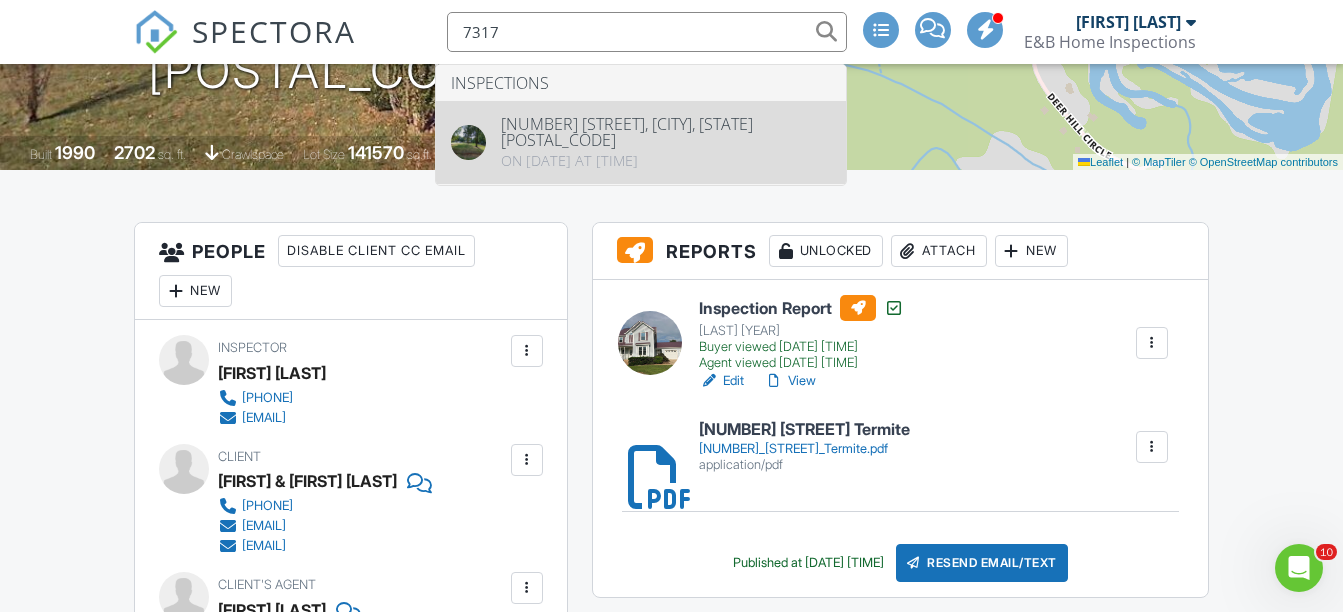 type on "7317" 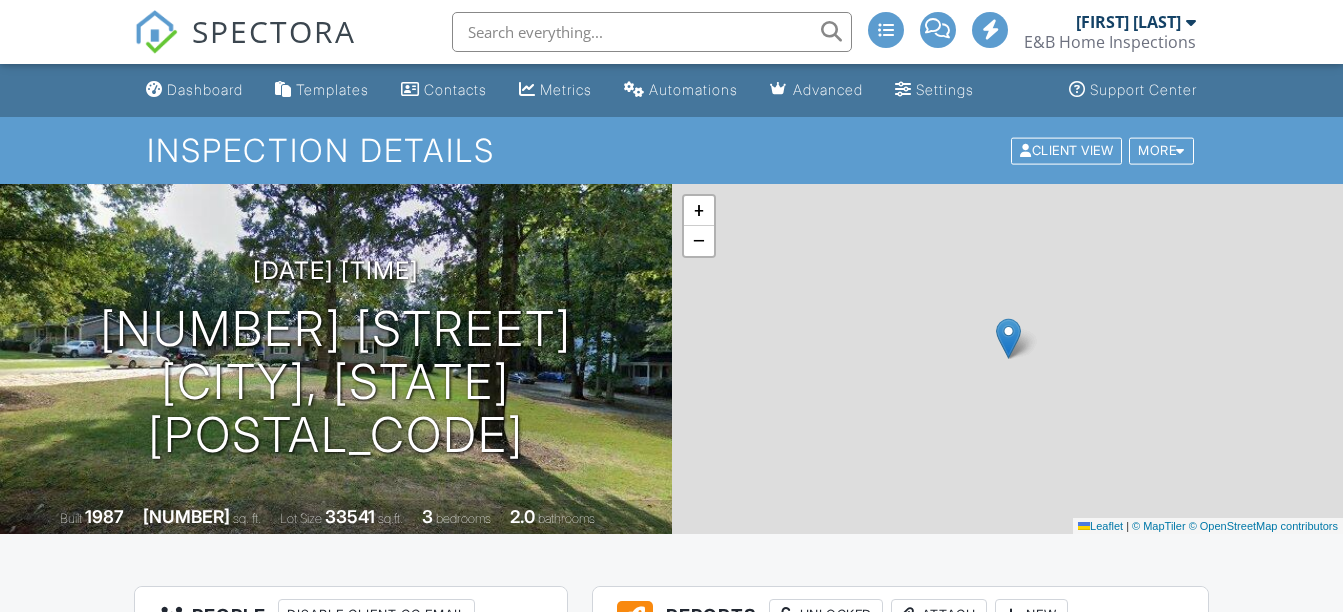 scroll, scrollTop: 0, scrollLeft: 0, axis: both 